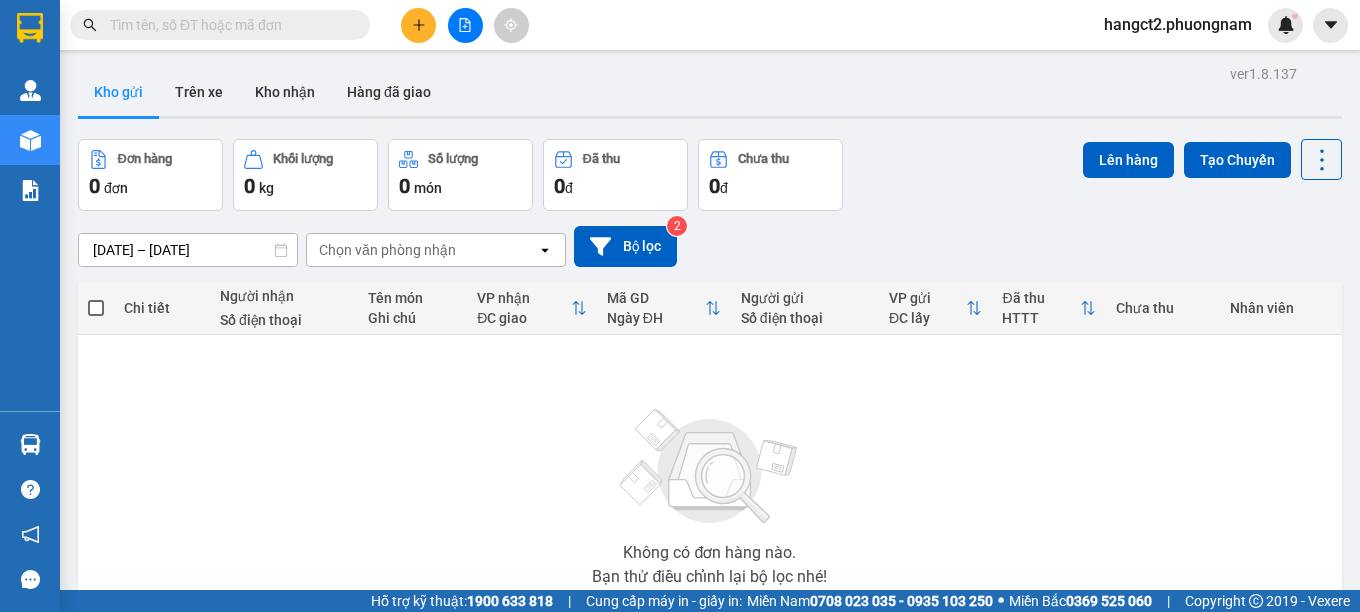 scroll, scrollTop: 0, scrollLeft: 0, axis: both 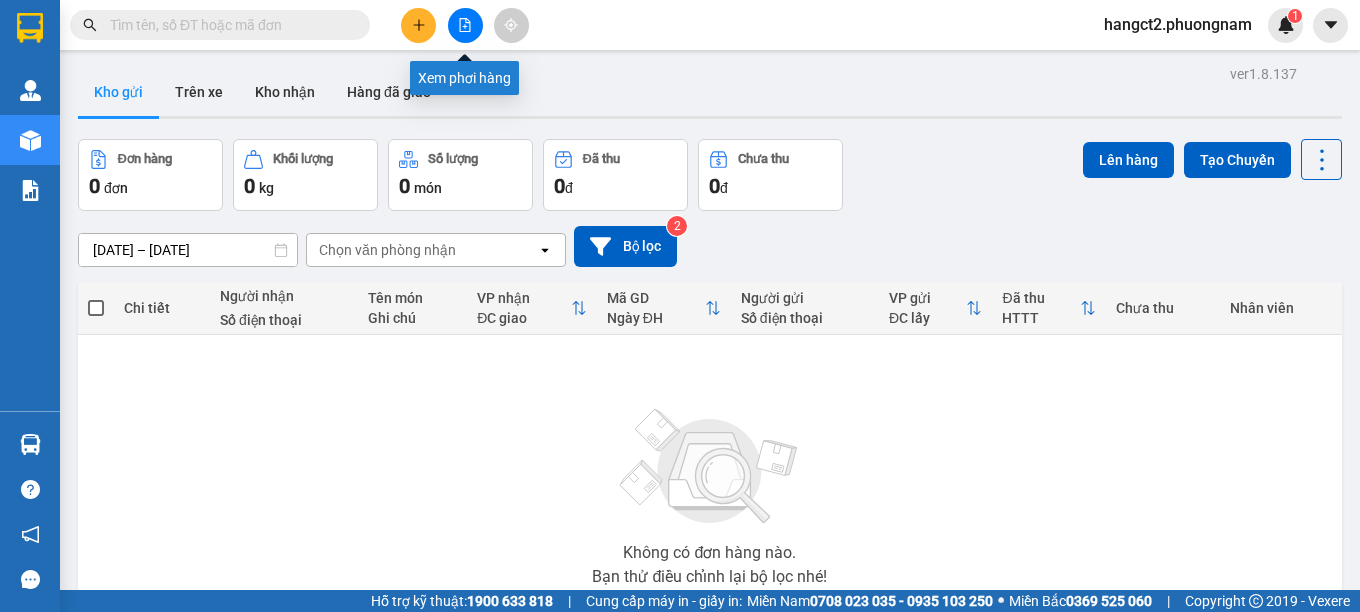 click at bounding box center [465, 25] 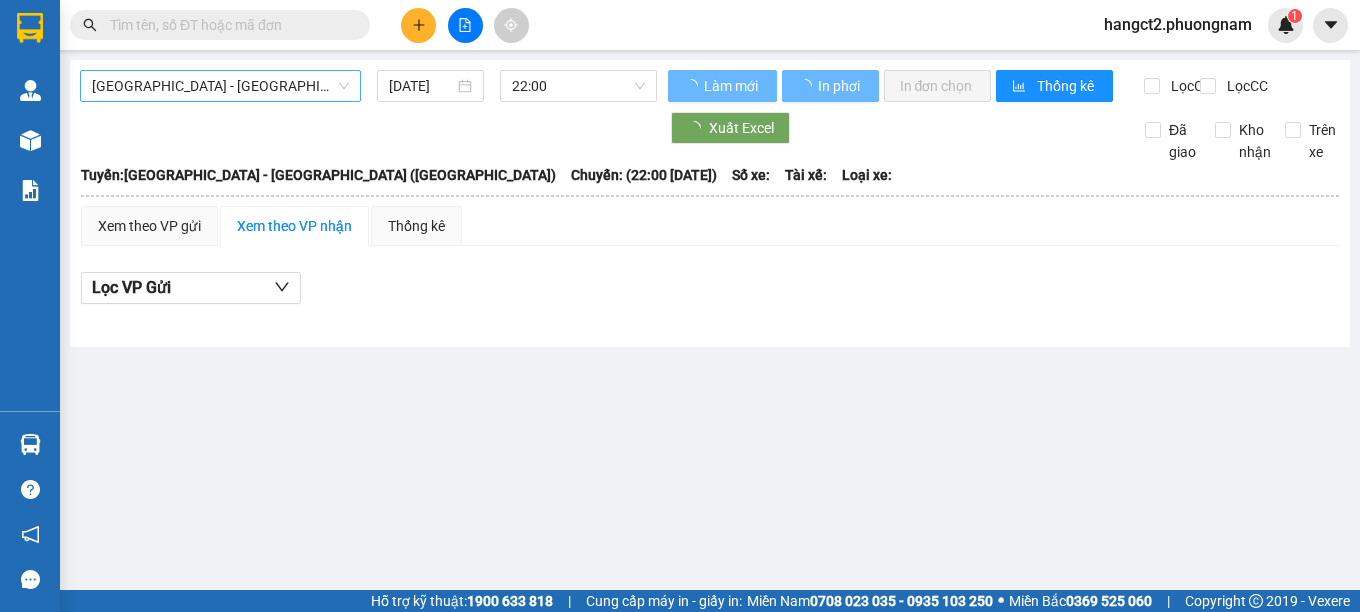 click on "[GEOGRAPHIC_DATA] - [GEOGRAPHIC_DATA] ([GEOGRAPHIC_DATA])" at bounding box center (220, 86) 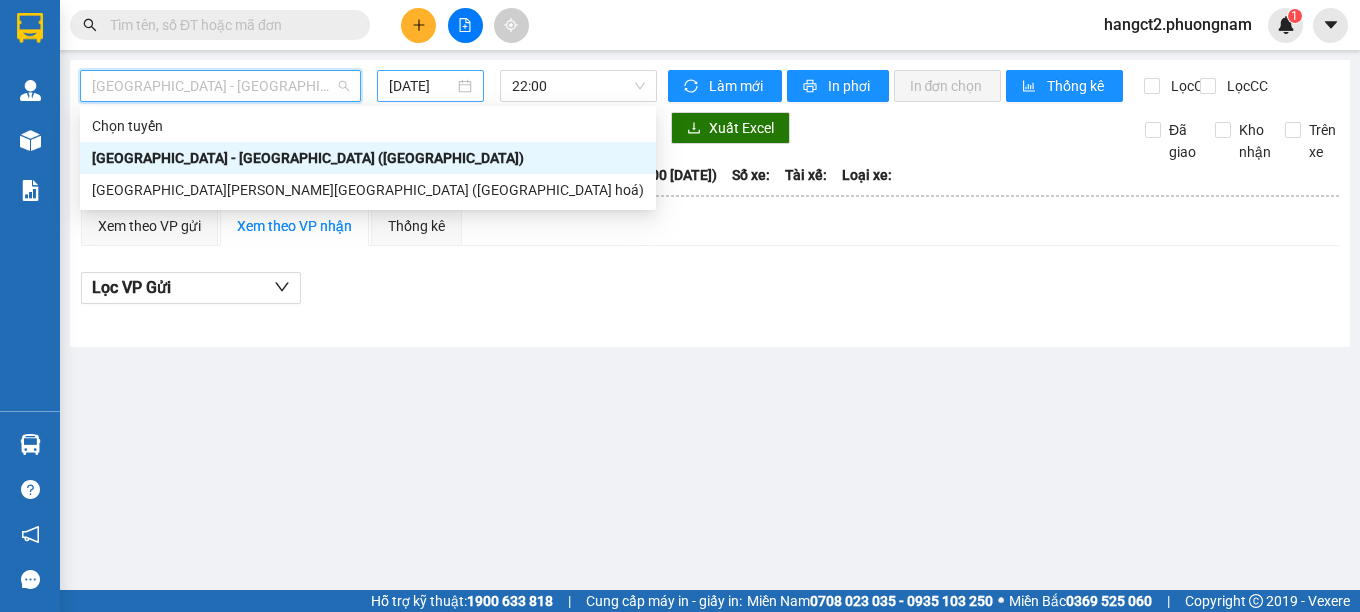 click on "[DATE]" at bounding box center (422, 86) 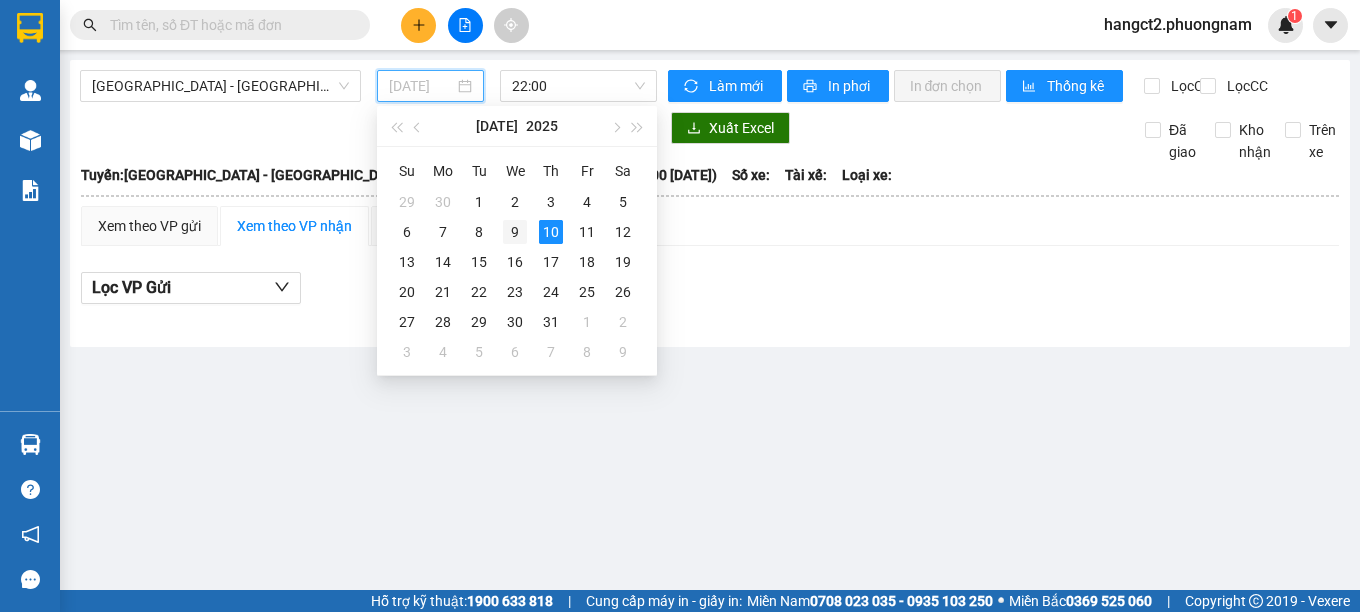click on "9" at bounding box center [515, 232] 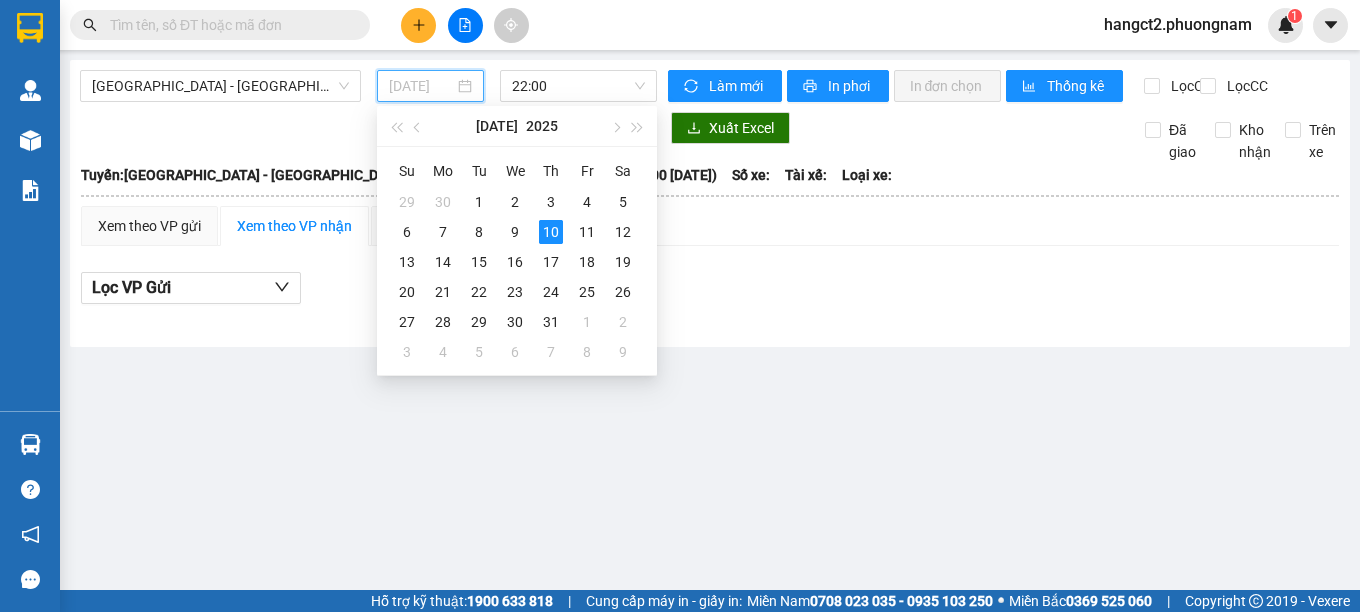 type on "[DATE]" 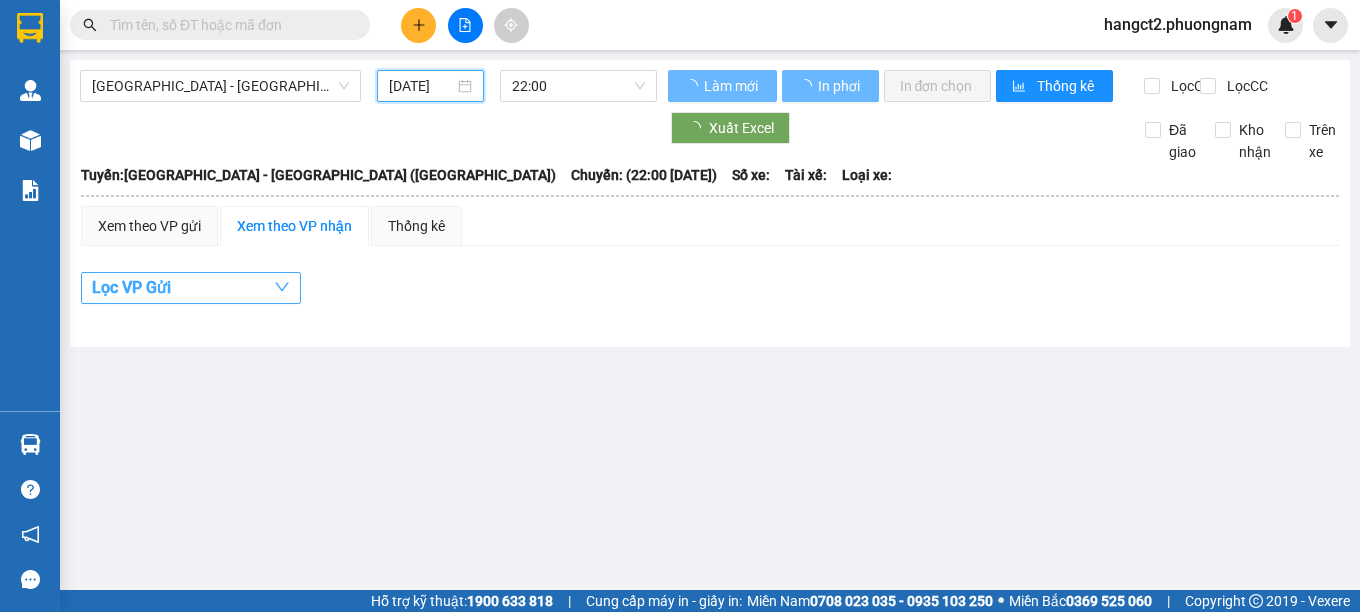 click on "Lọc VP Gửi" at bounding box center [191, 288] 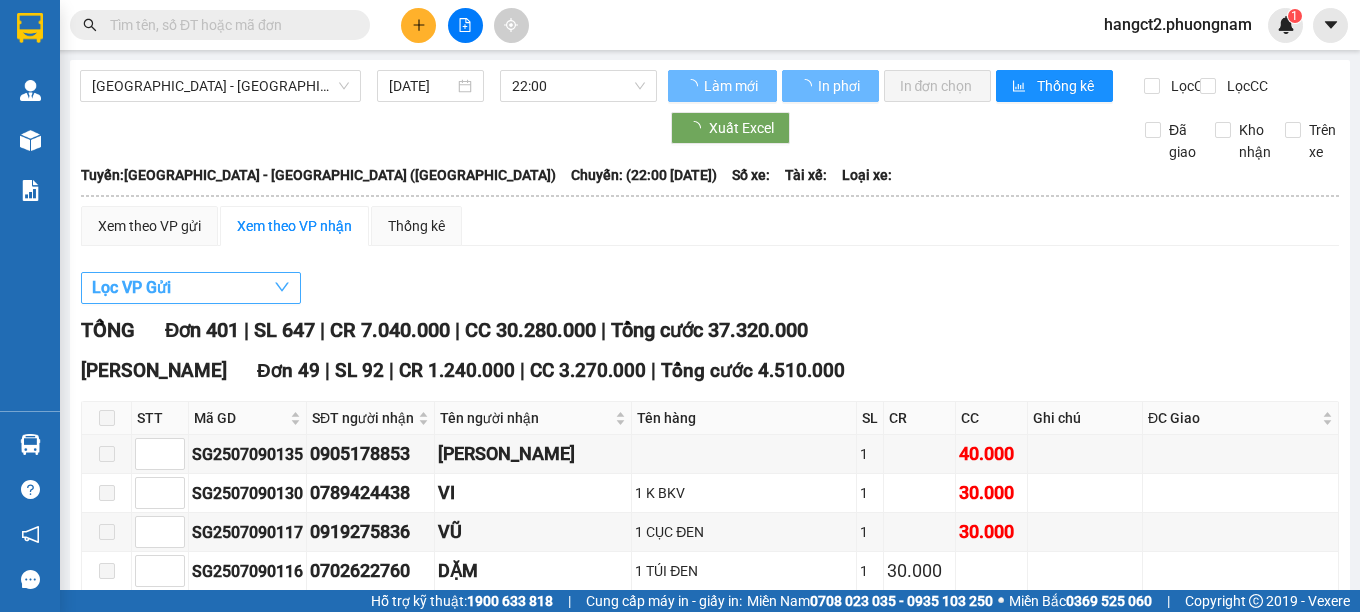 click 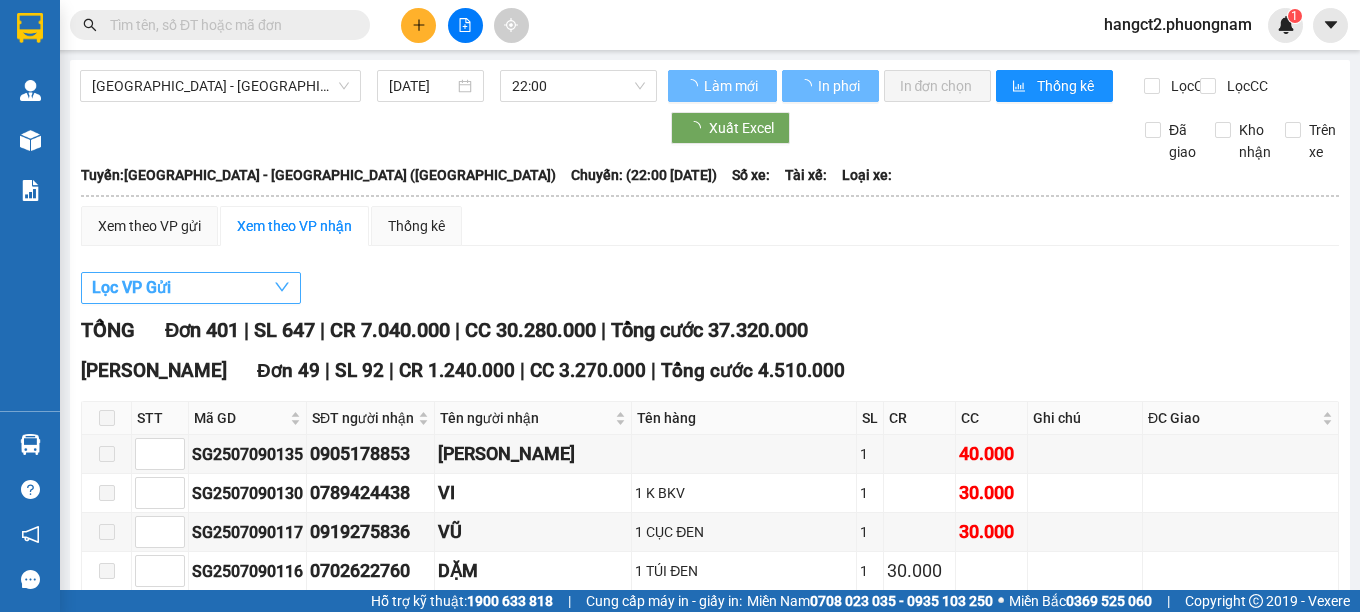 click 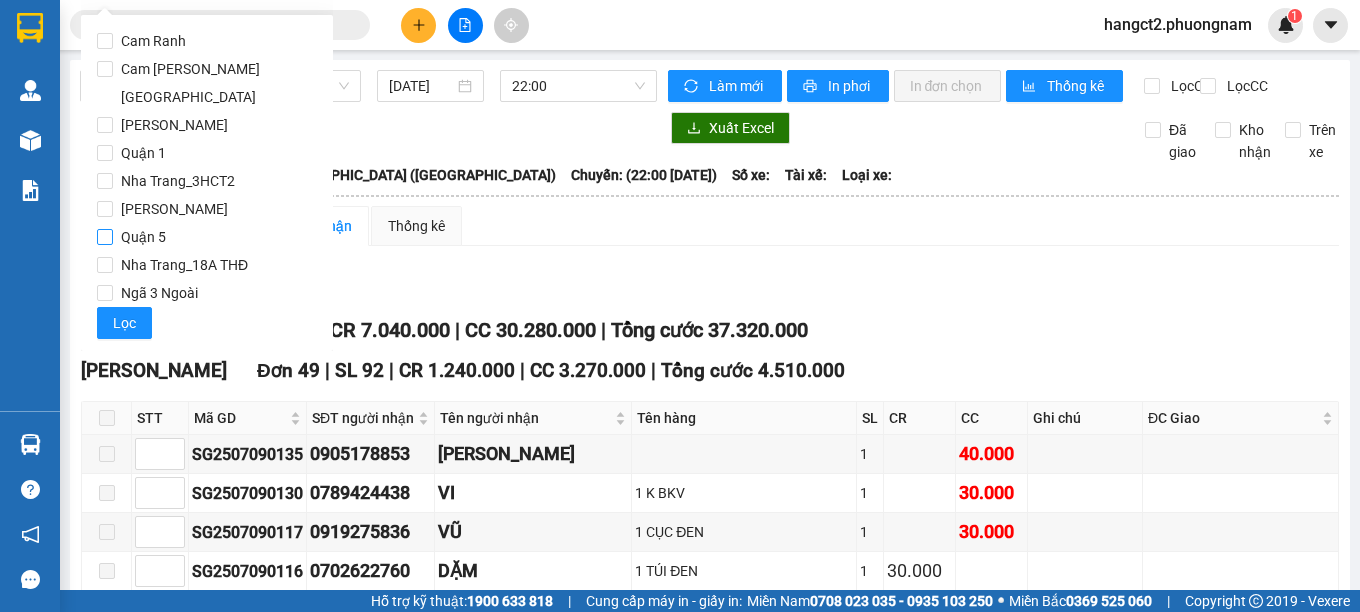 click on "Quận 5" at bounding box center [143, 237] 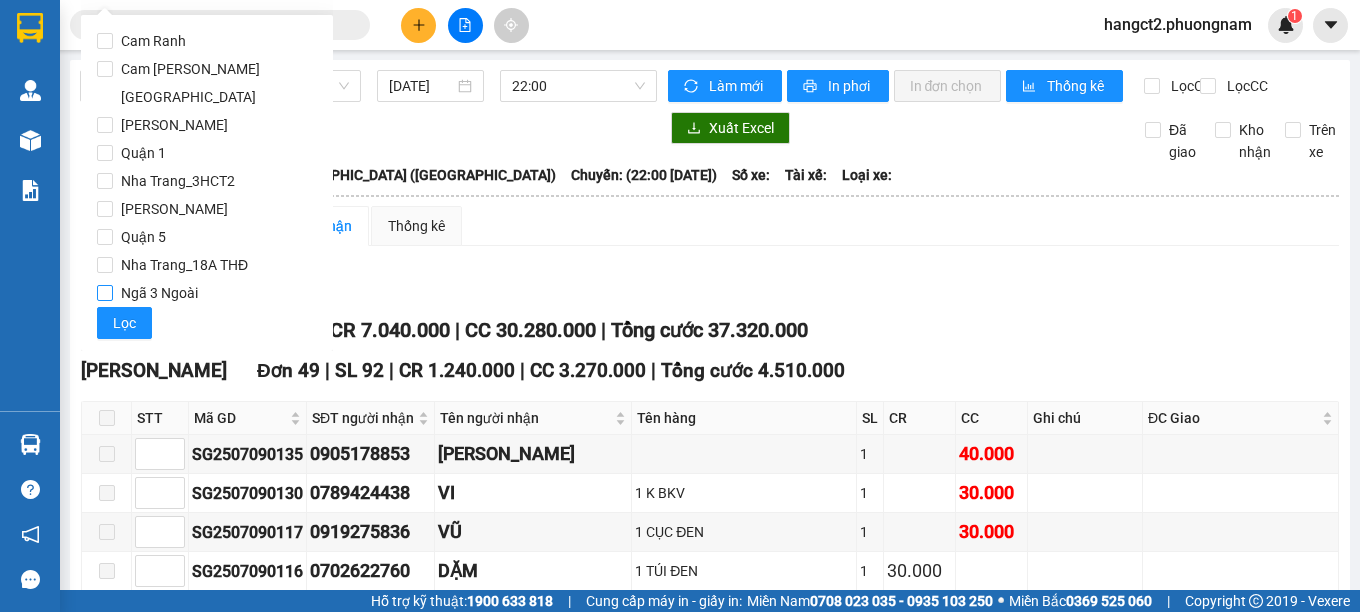 click on "Quận 1" at bounding box center [143, 153] 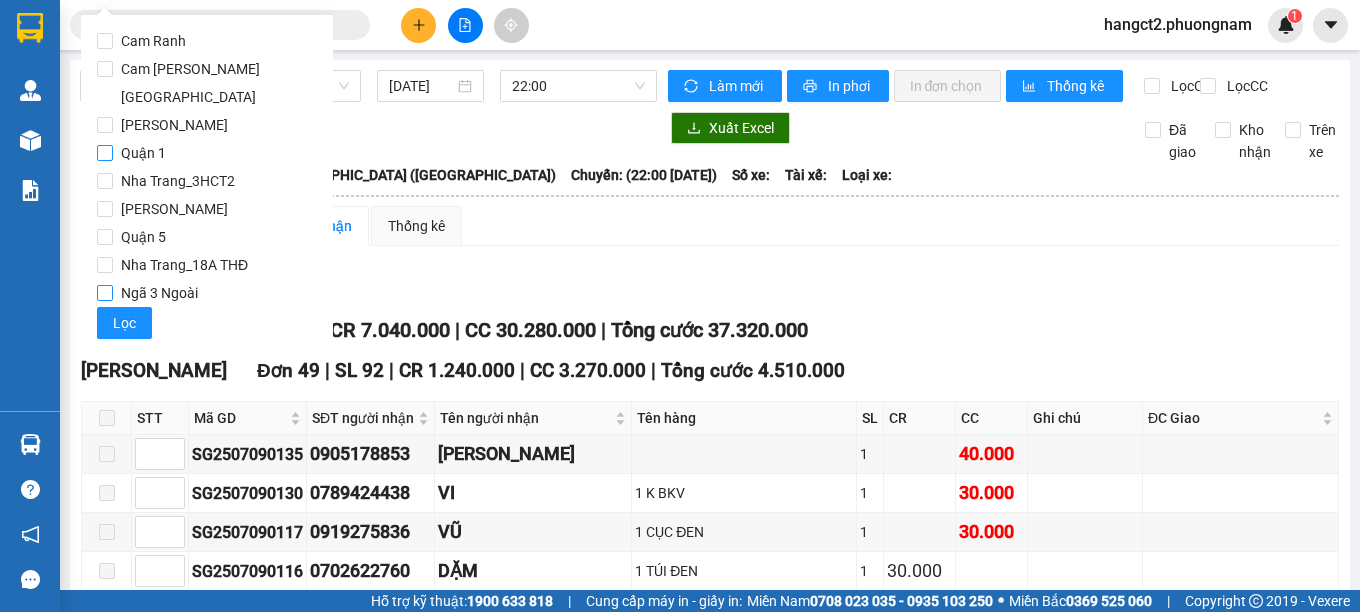 click on "Quận 1" at bounding box center (105, 153) 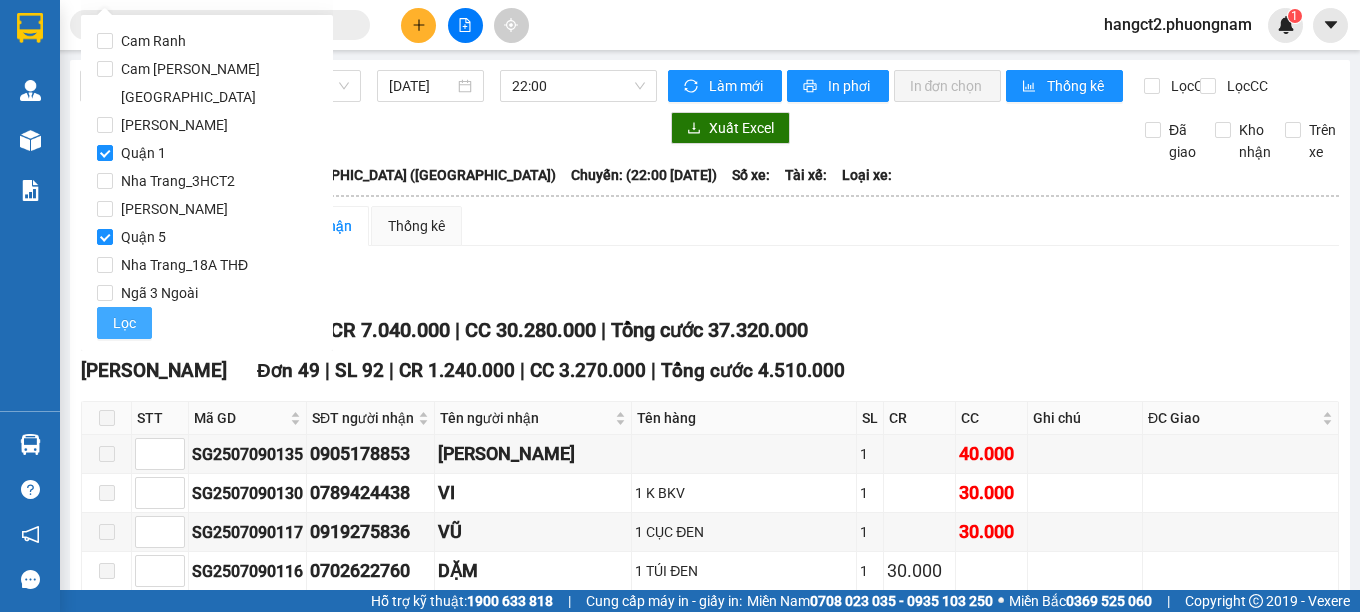 click on "Lọc" at bounding box center (124, 323) 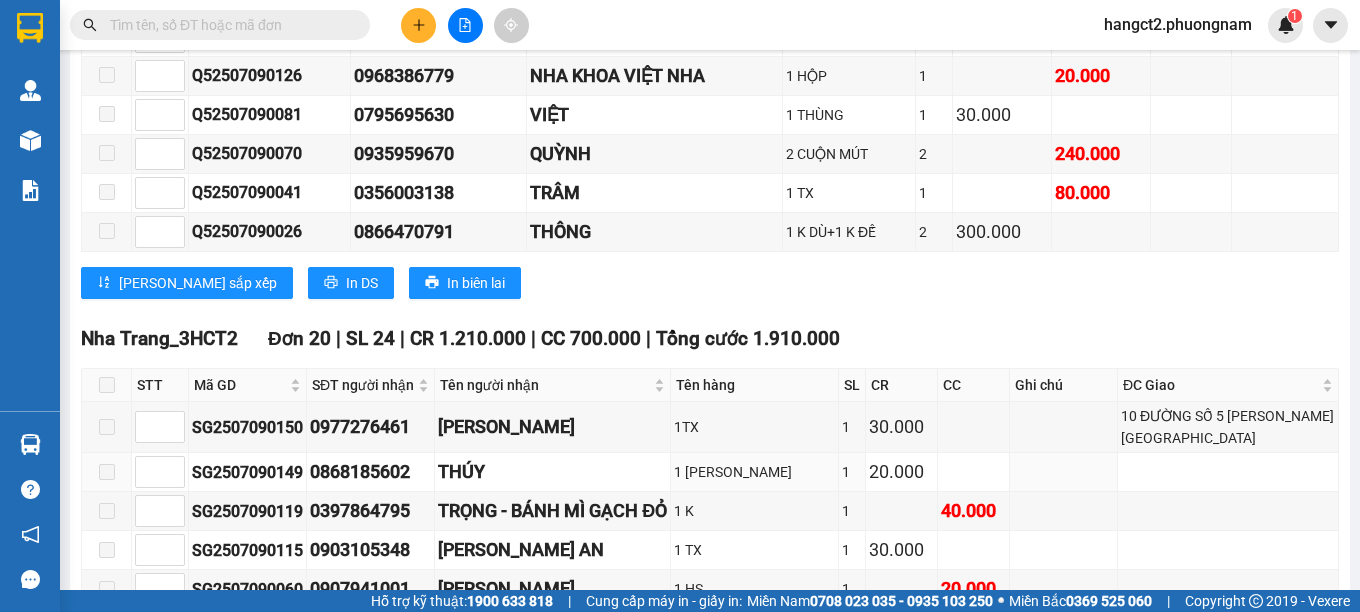 scroll, scrollTop: 16600, scrollLeft: 0, axis: vertical 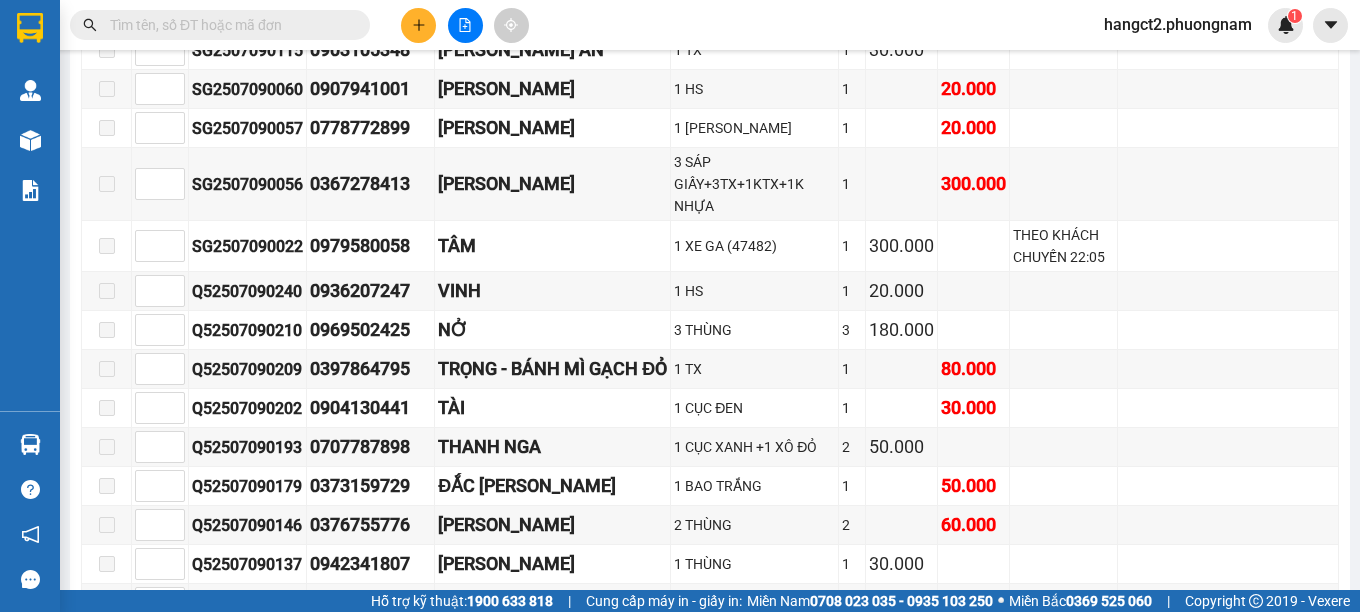 click on "In DS" at bounding box center (526, 783) 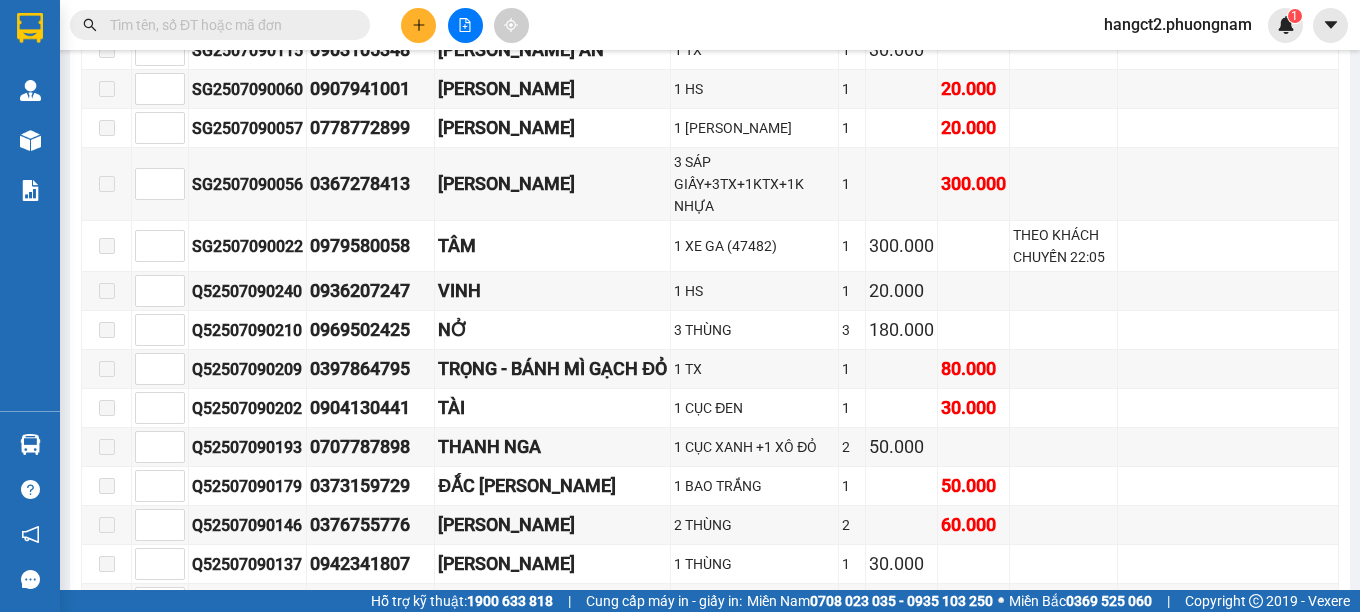 scroll, scrollTop: 0, scrollLeft: 0, axis: both 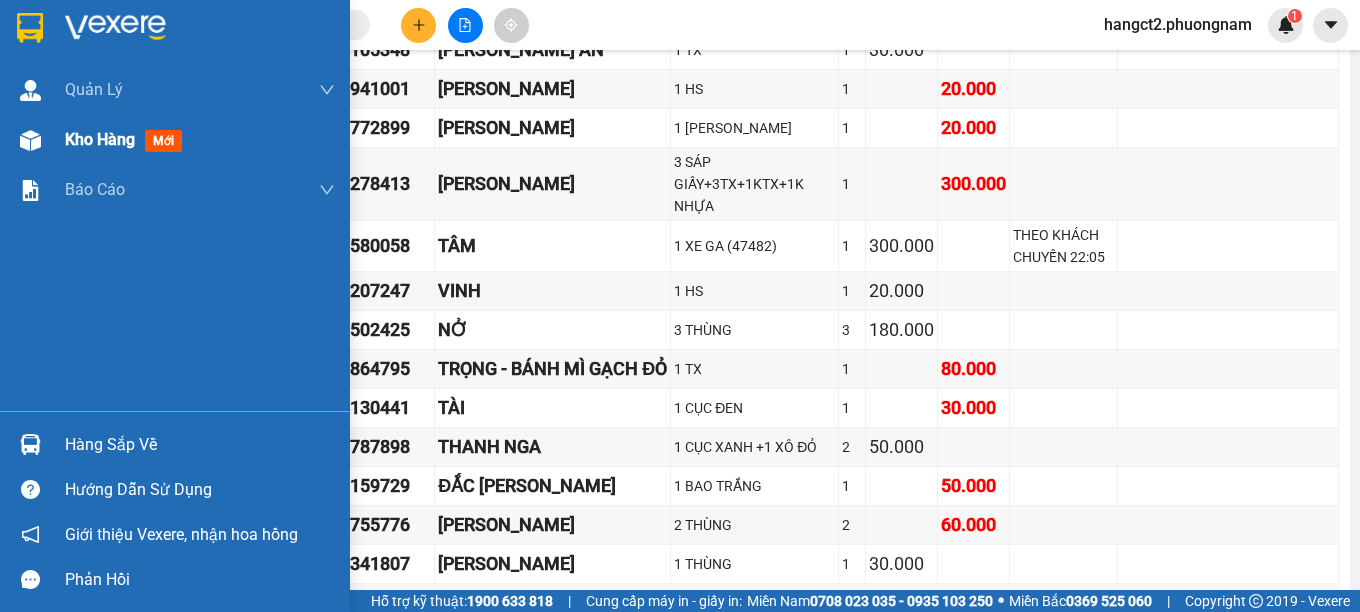 click on "Kho hàng mới" at bounding box center (175, 140) 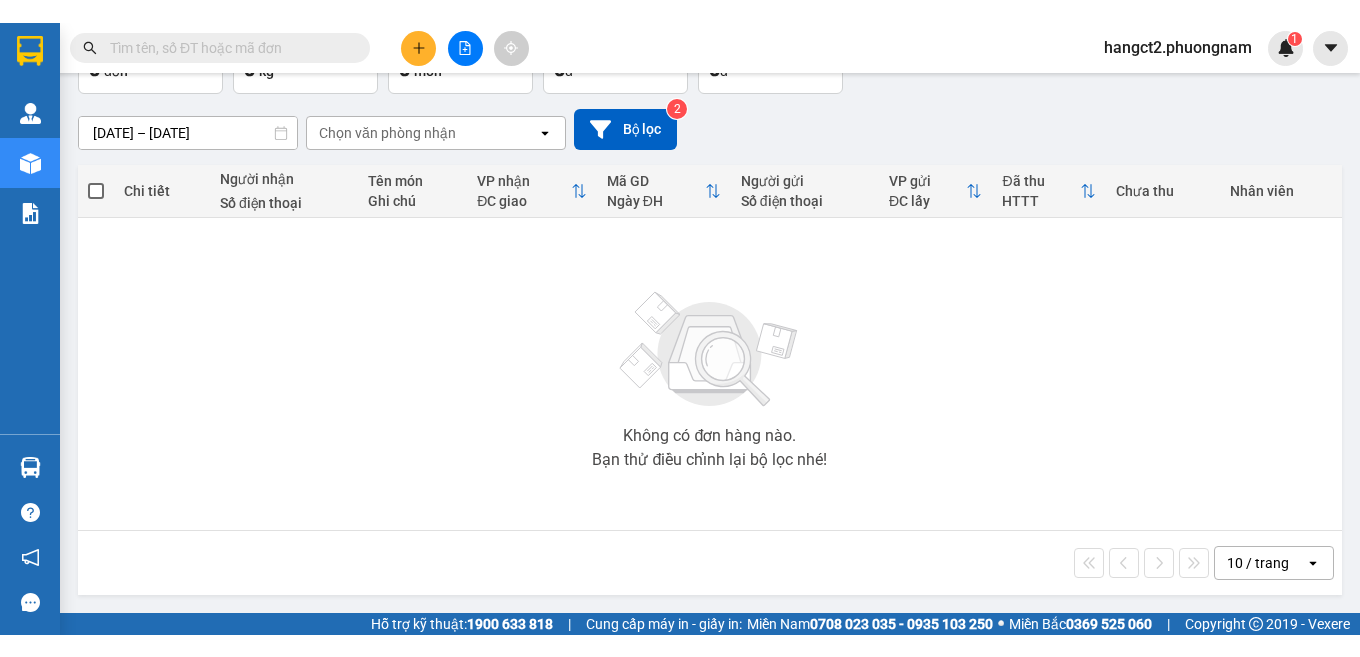 scroll, scrollTop: 95, scrollLeft: 0, axis: vertical 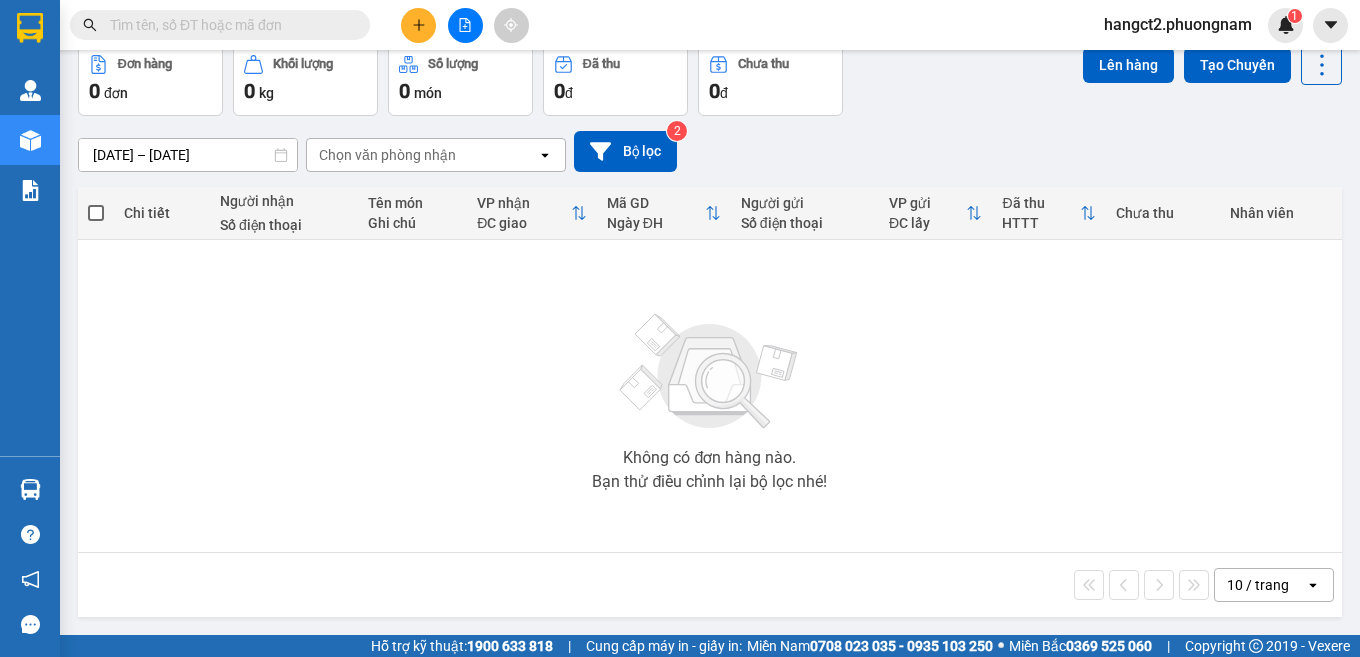 click at bounding box center [228, 25] 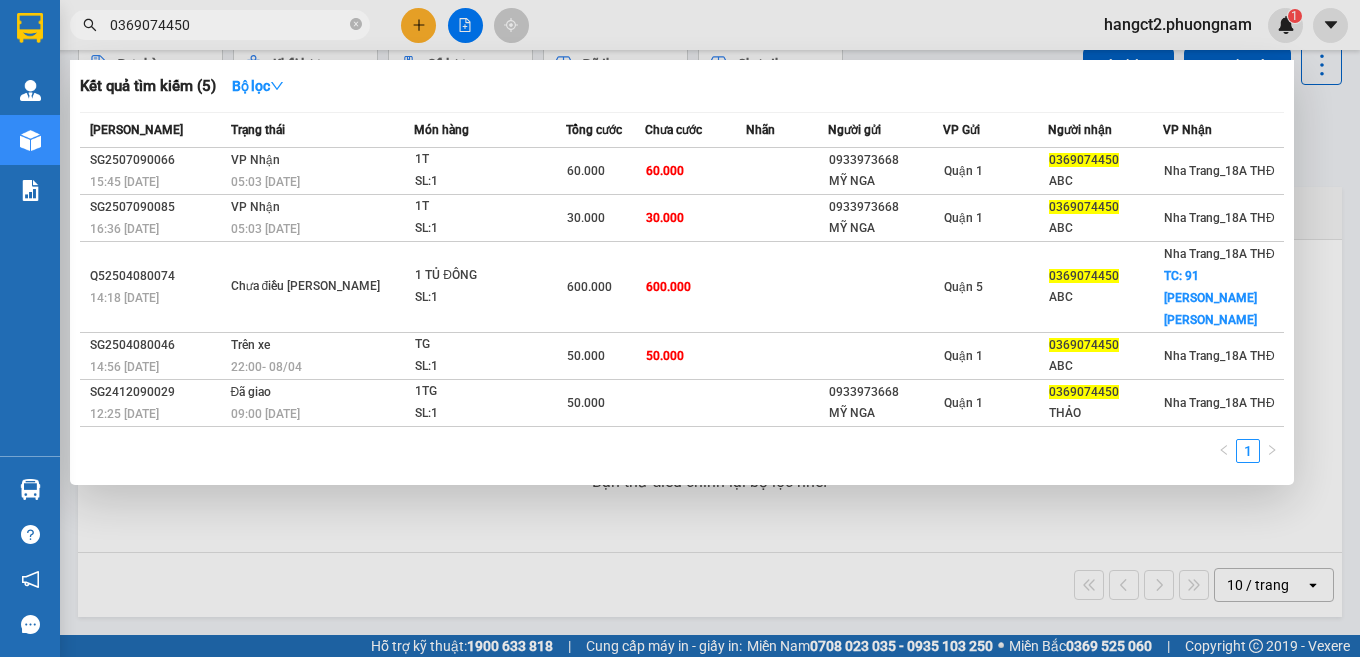 type on "0369074450" 